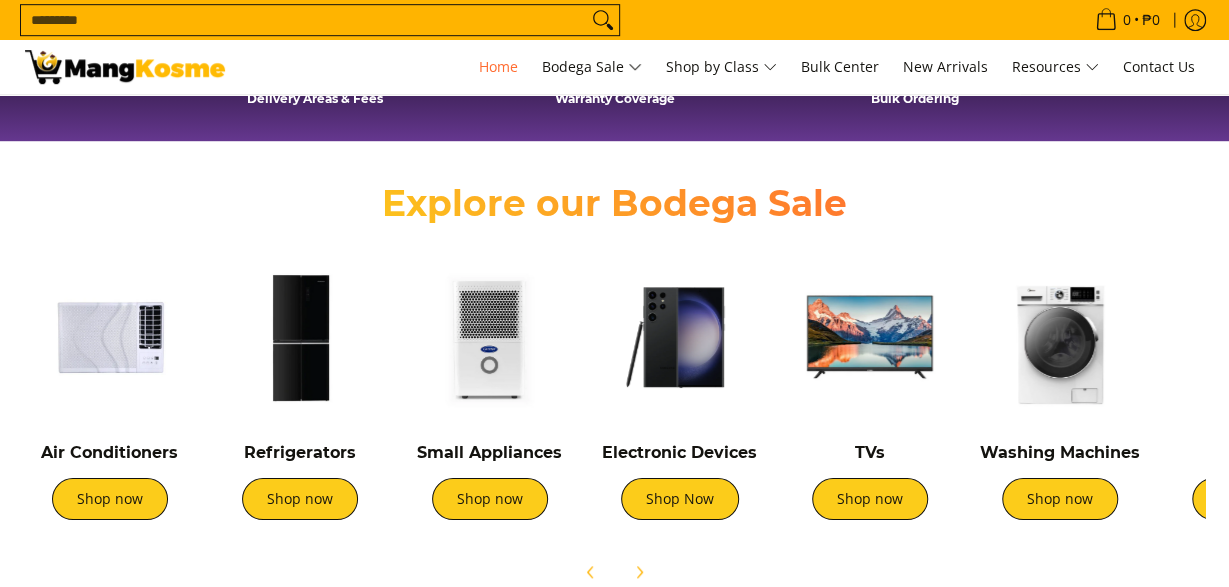 scroll, scrollTop: 624, scrollLeft: 0, axis: vertical 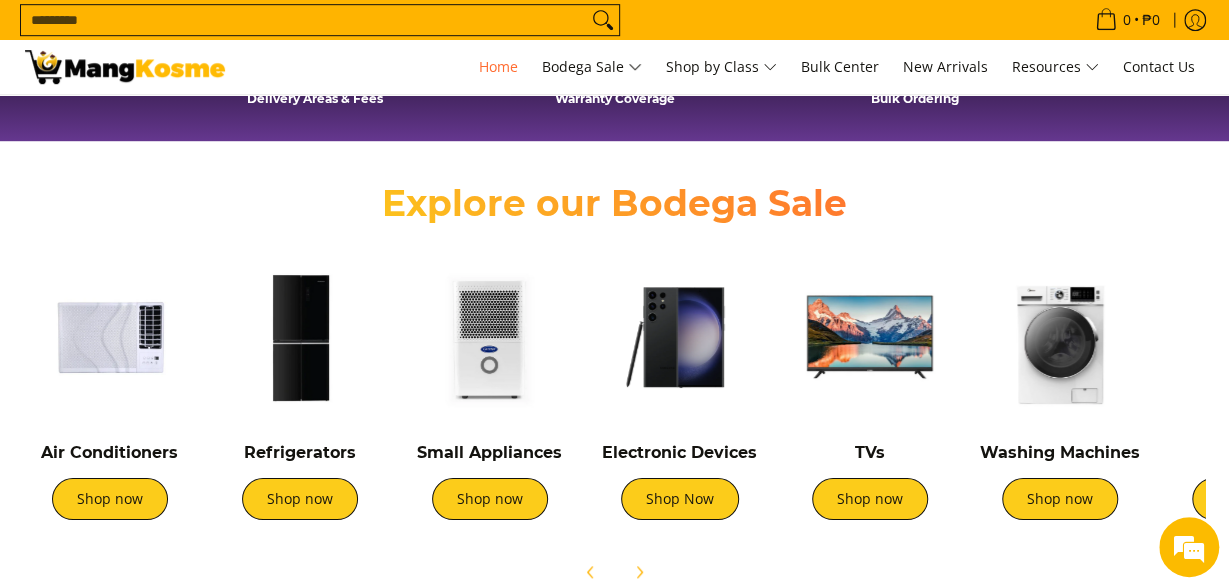 click at bounding box center [110, 337] 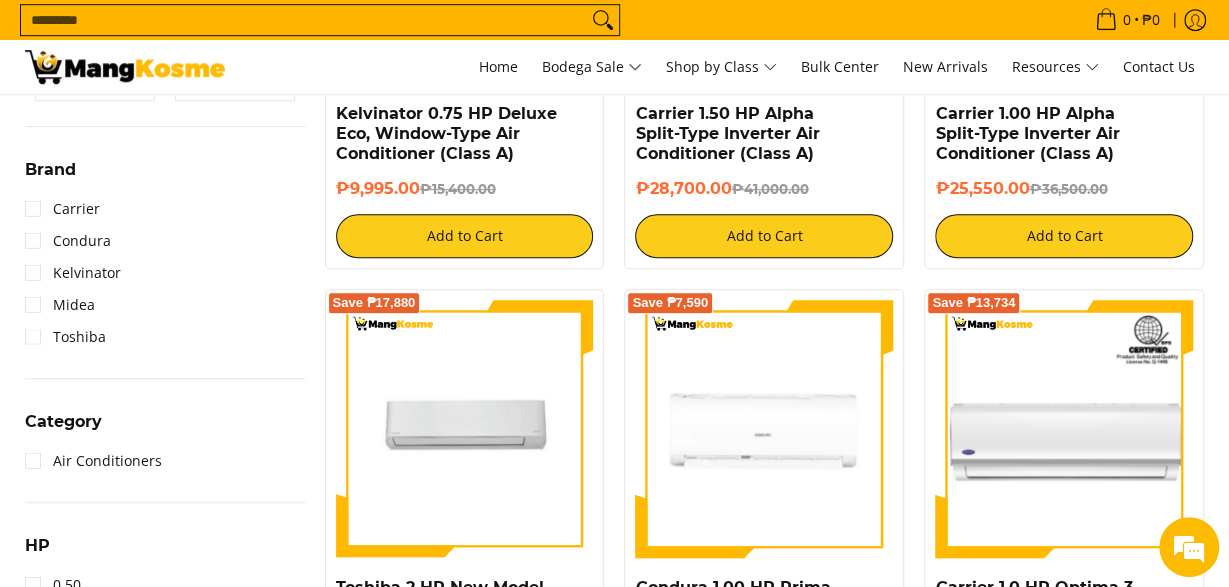 scroll, scrollTop: 208, scrollLeft: 0, axis: vertical 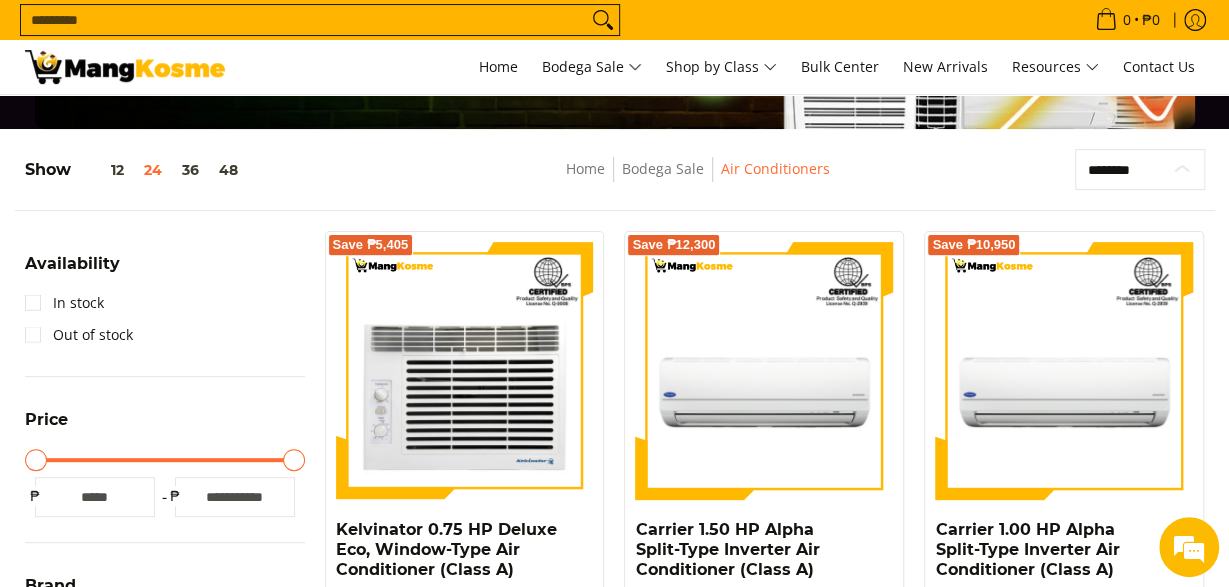 select on "**********" 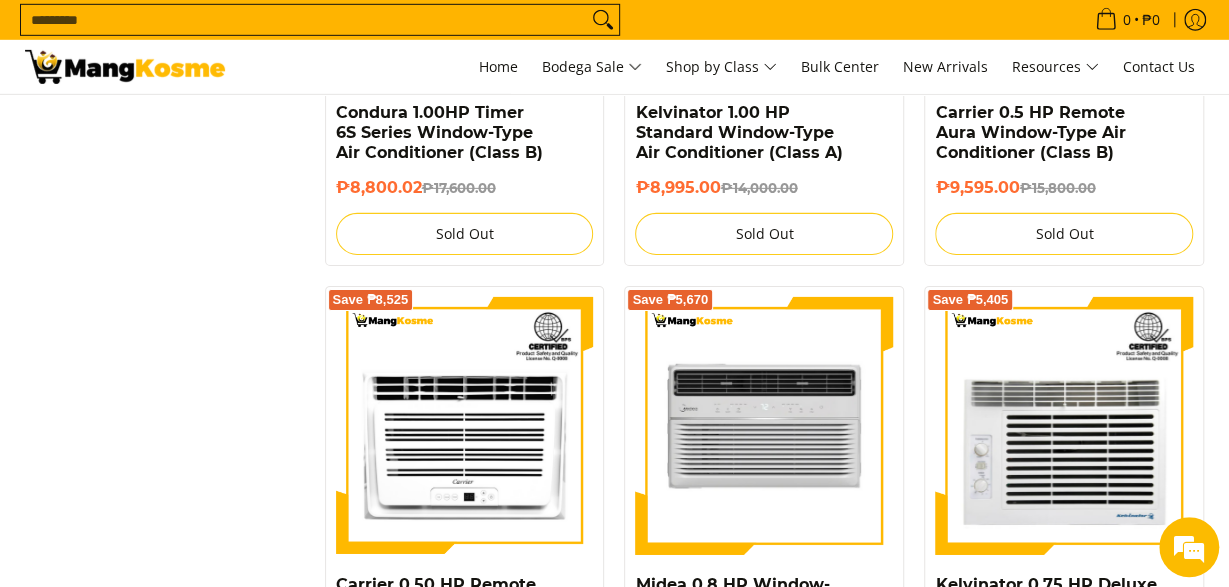 scroll, scrollTop: 3068, scrollLeft: 0, axis: vertical 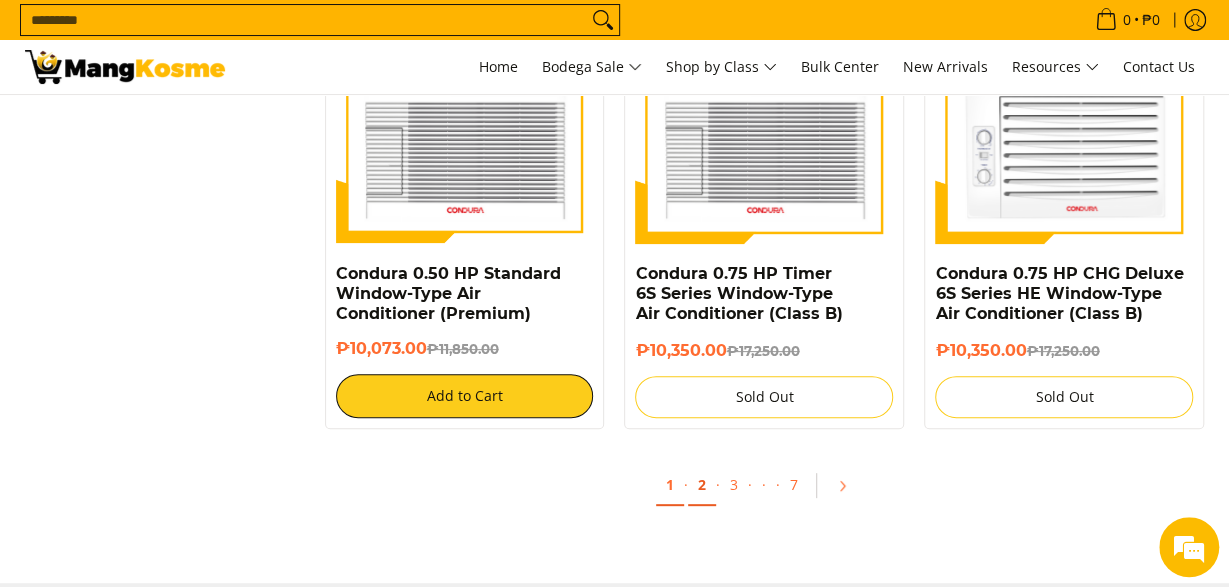 click on "2" at bounding box center [702, 485] 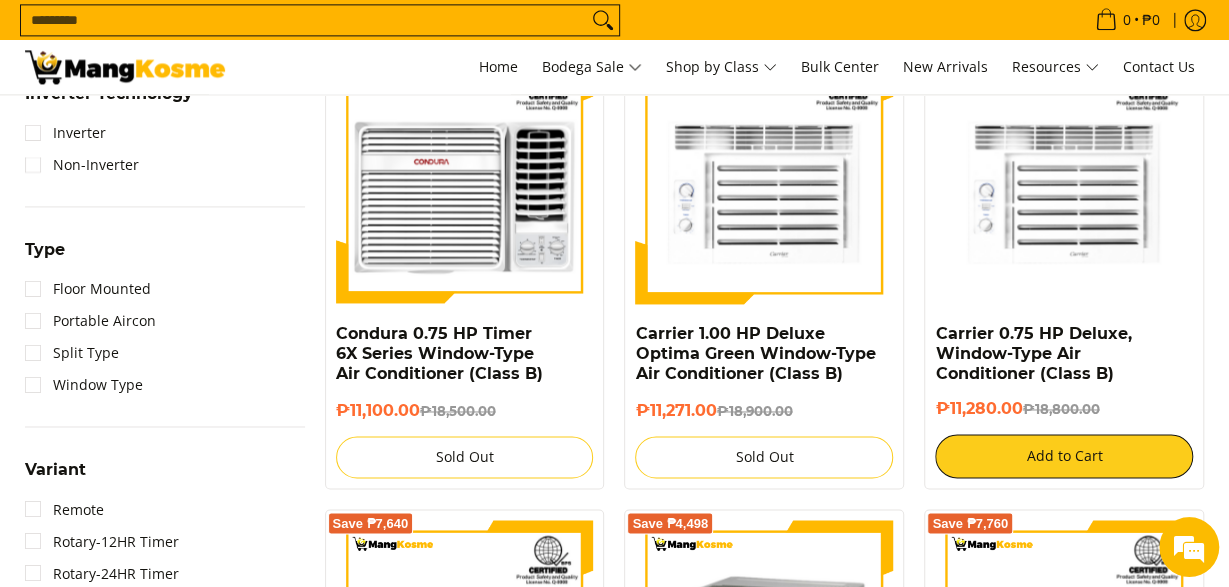 scroll, scrollTop: 1456, scrollLeft: 0, axis: vertical 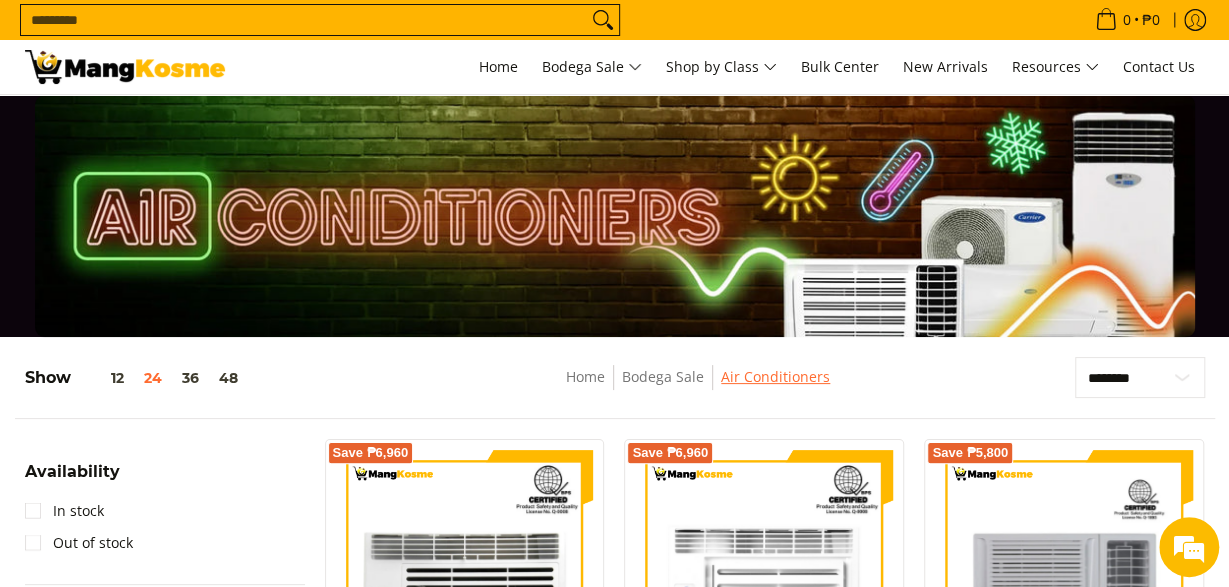 click on "Air Conditioners" at bounding box center (775, 376) 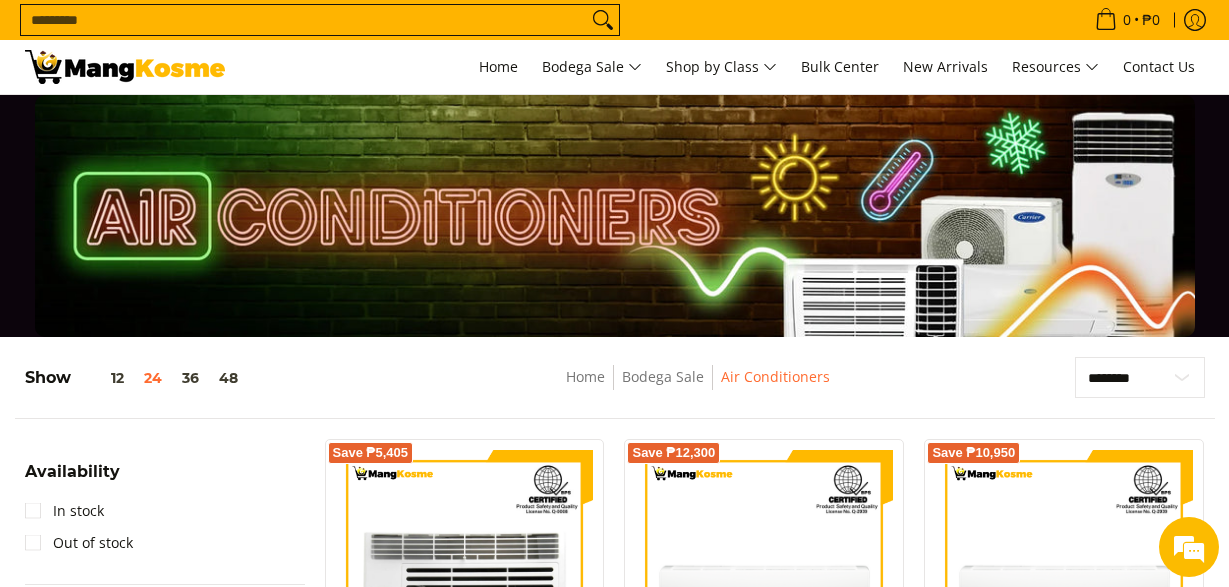 scroll, scrollTop: 0, scrollLeft: 0, axis: both 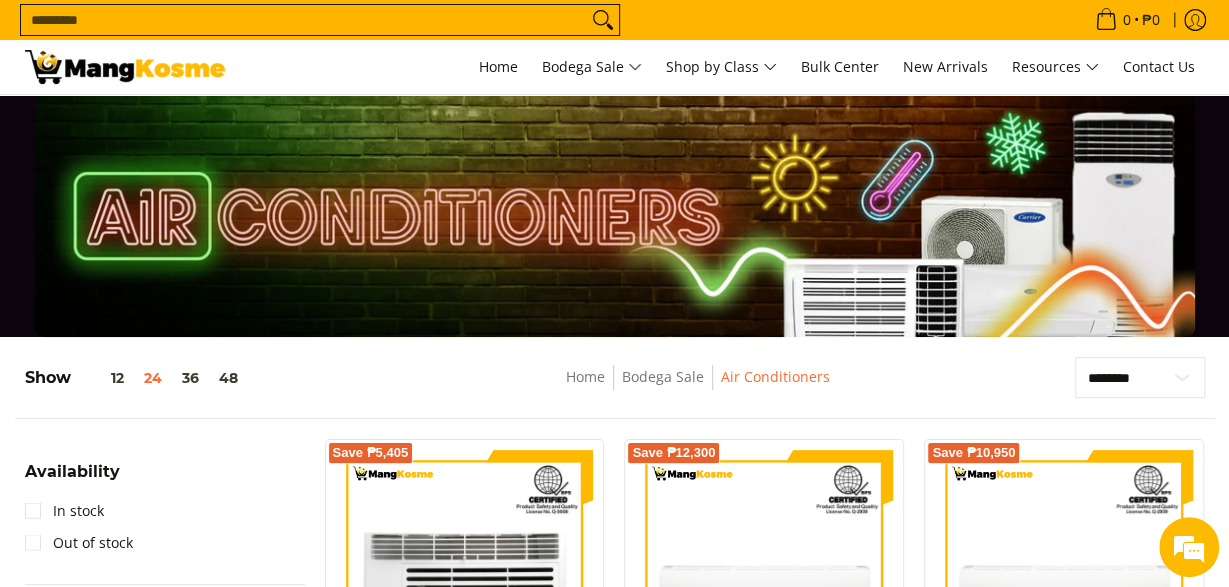 click on "Show 12 24 36 48" at bounding box center (225, 387) 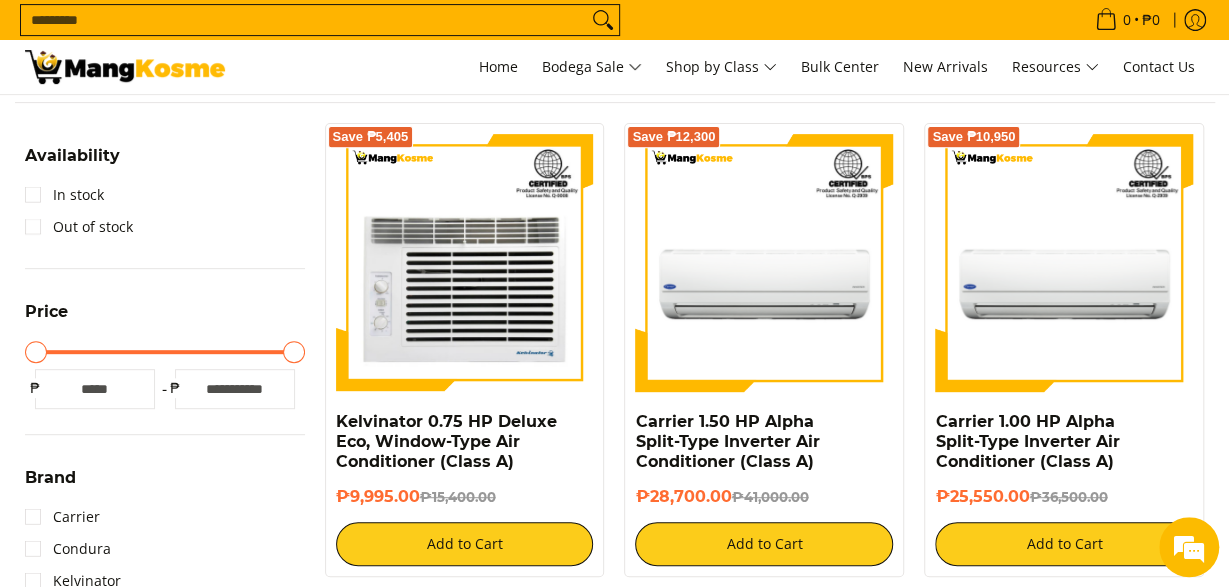 scroll, scrollTop: 416, scrollLeft: 0, axis: vertical 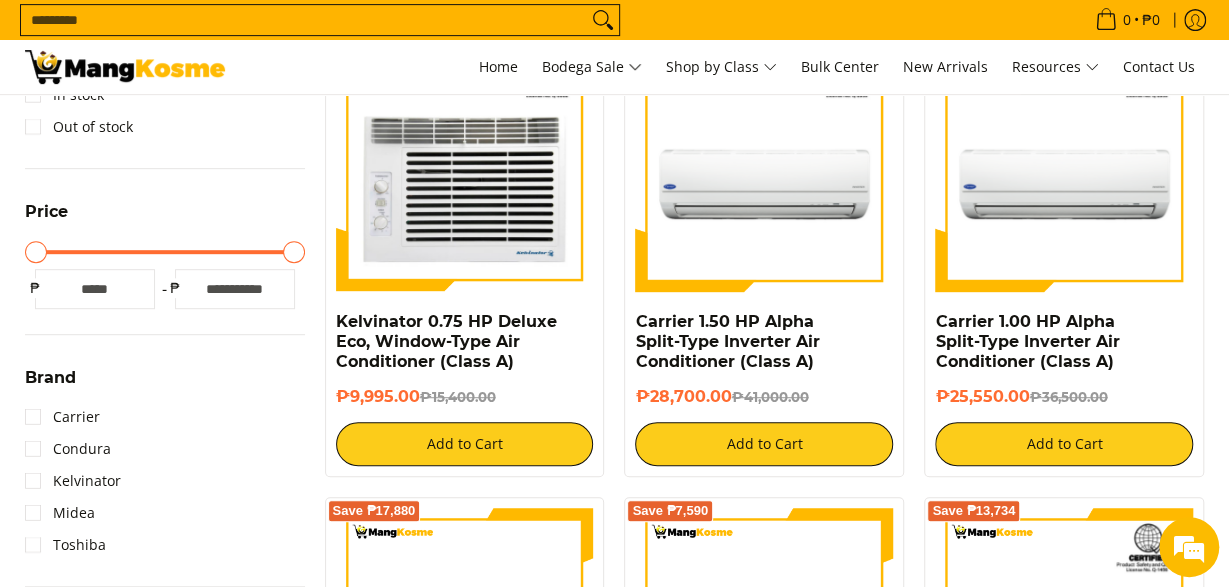type on "*****" 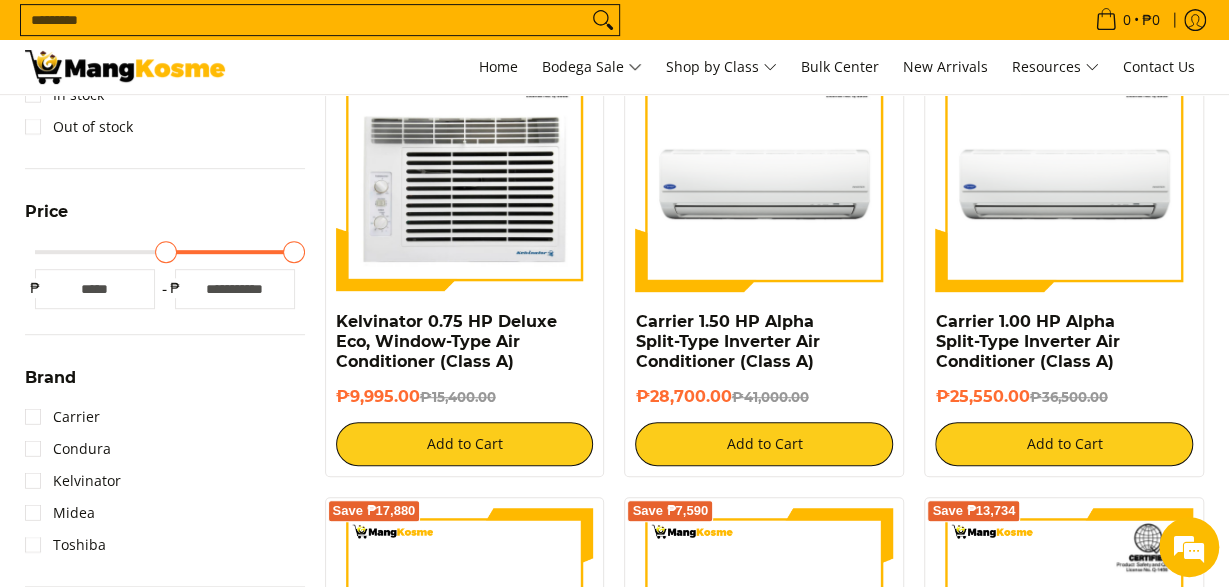 drag, startPoint x: 33, startPoint y: 248, endPoint x: 96, endPoint y: 249, distance: 63.007935 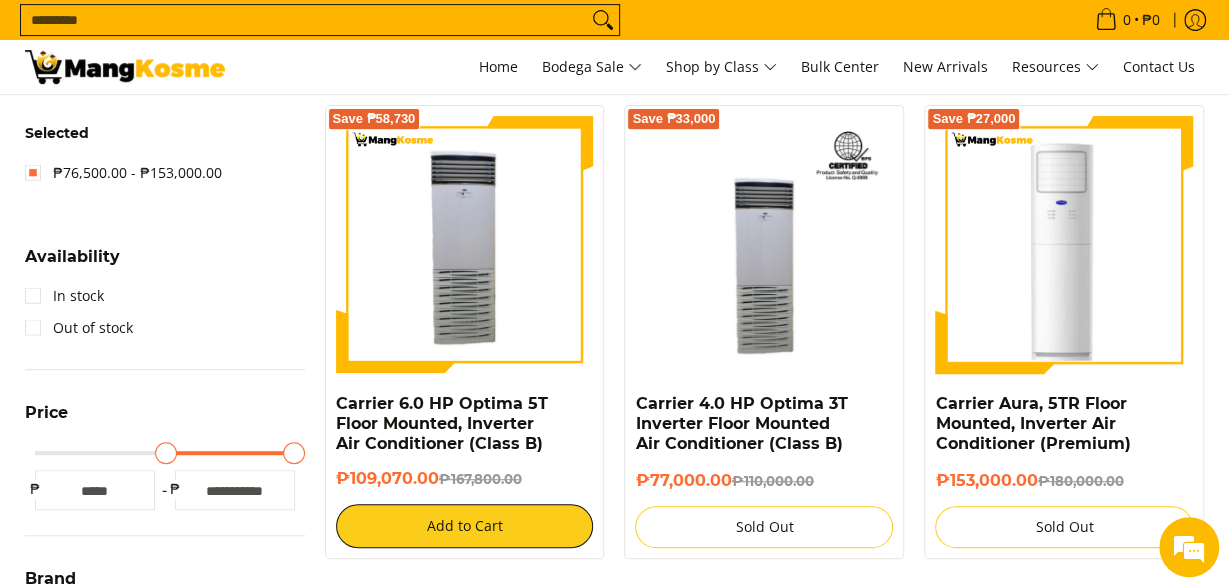 scroll, scrollTop: 469, scrollLeft: 0, axis: vertical 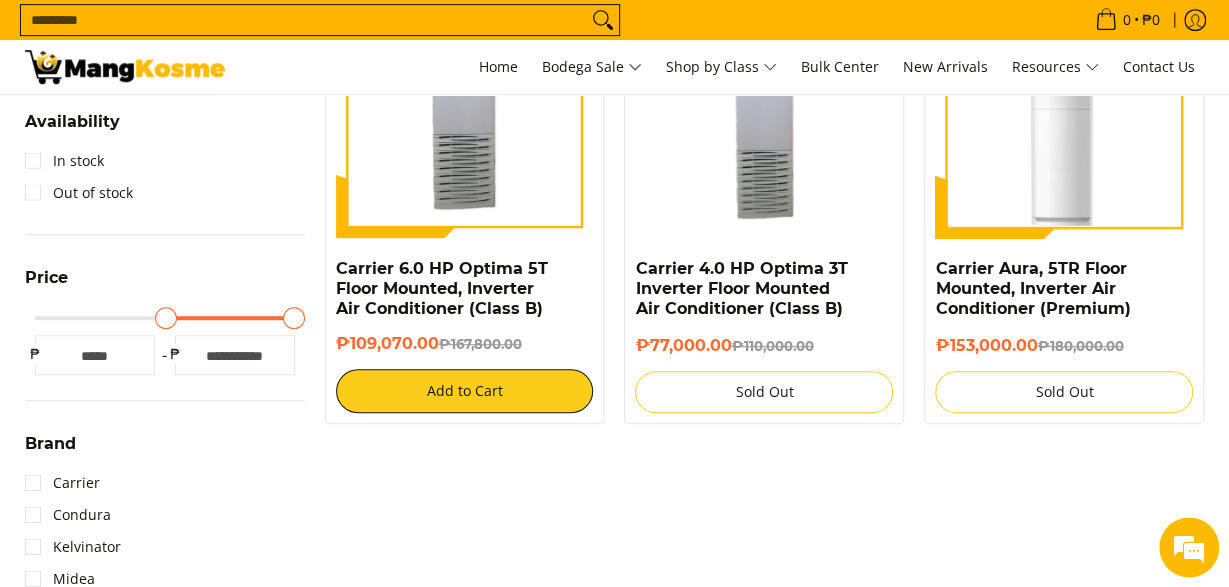 drag, startPoint x: 159, startPoint y: 325, endPoint x: 100, endPoint y: 325, distance: 59 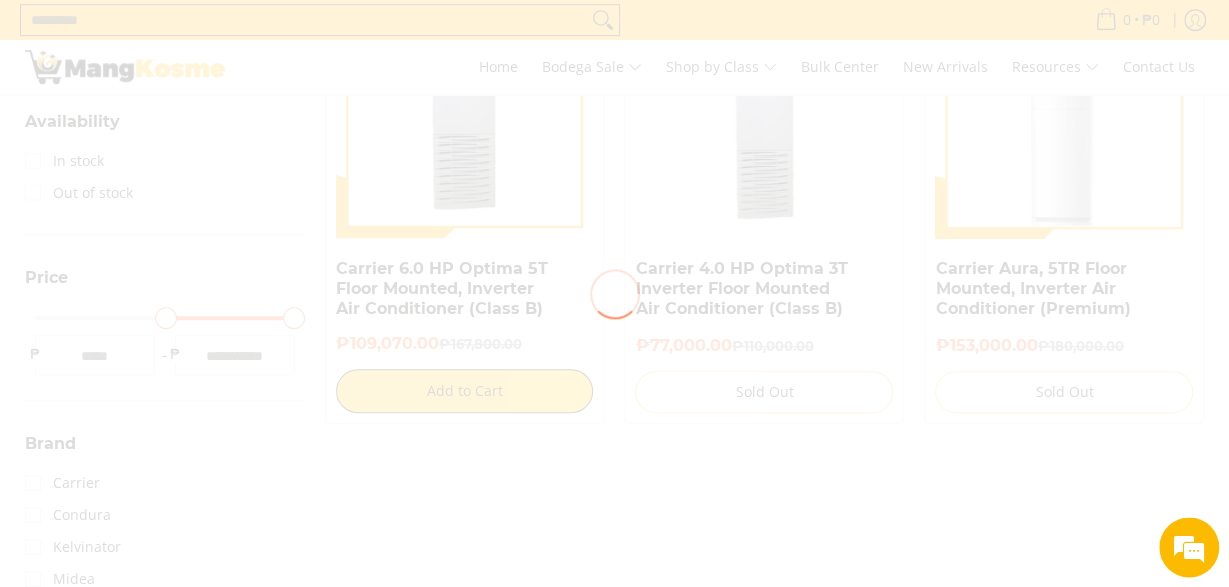 scroll, scrollTop: 0, scrollLeft: 0, axis: both 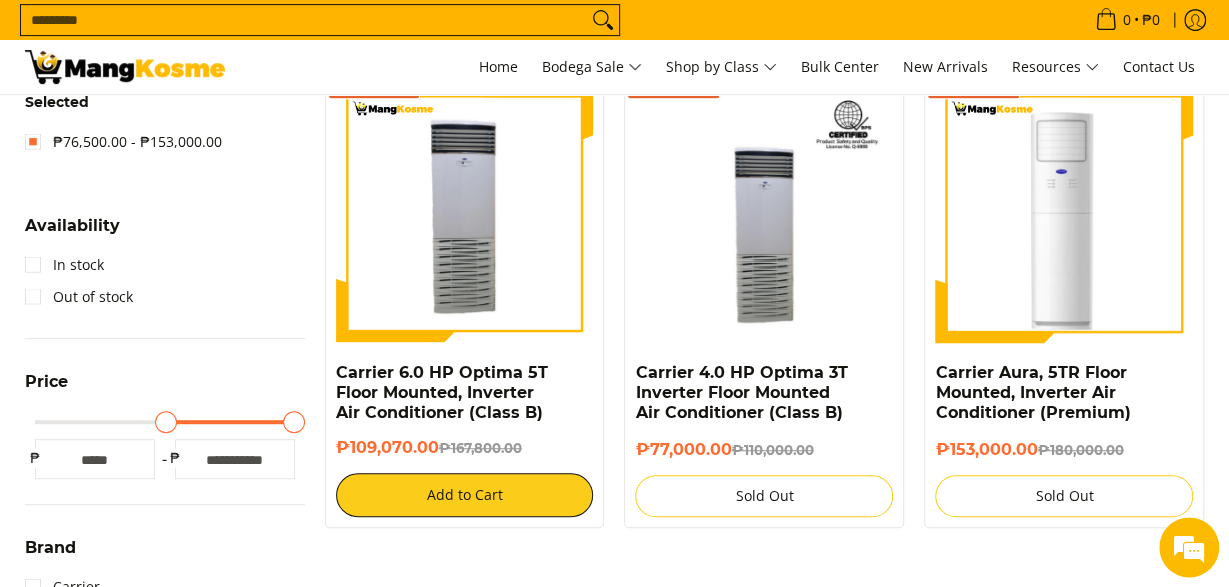 click on "*****" at bounding box center (95, 459) 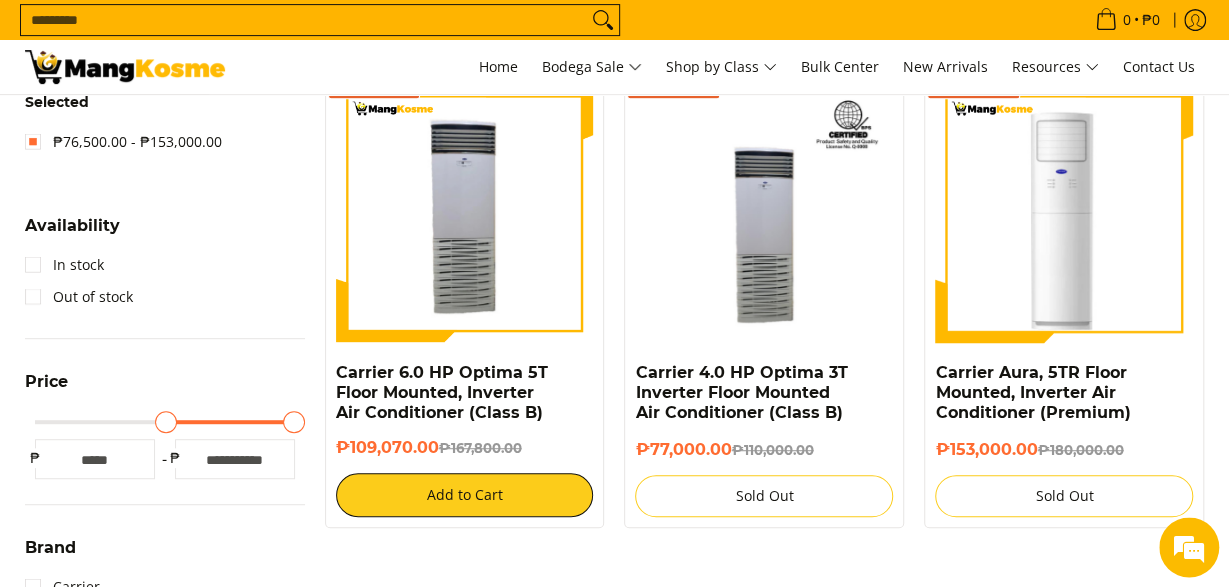 type on "*****" 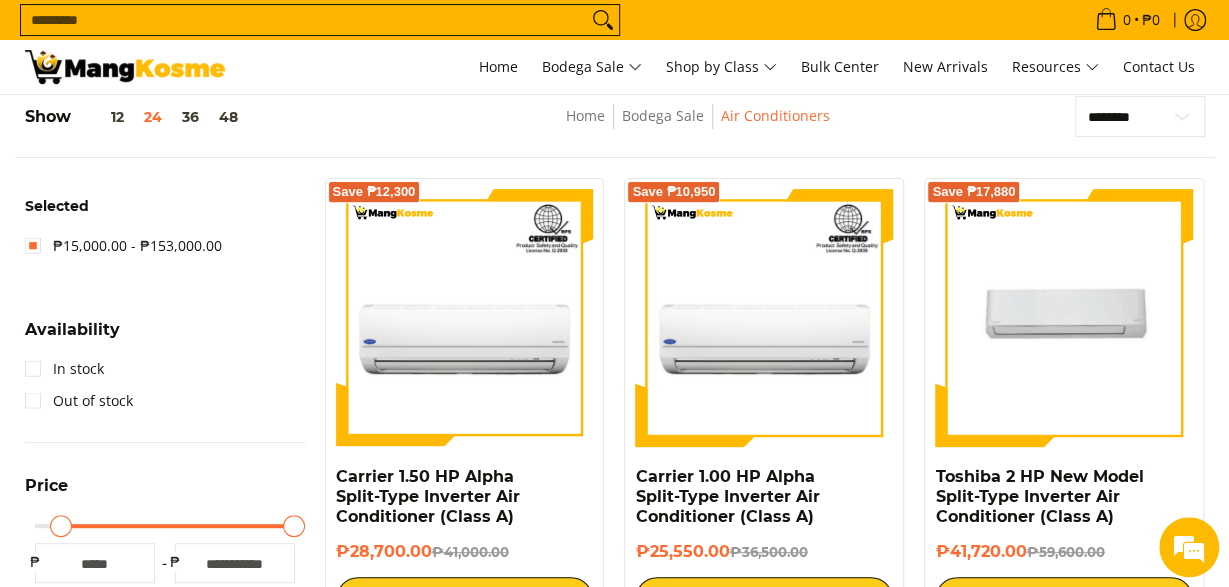 scroll, scrollTop: 260, scrollLeft: 0, axis: vertical 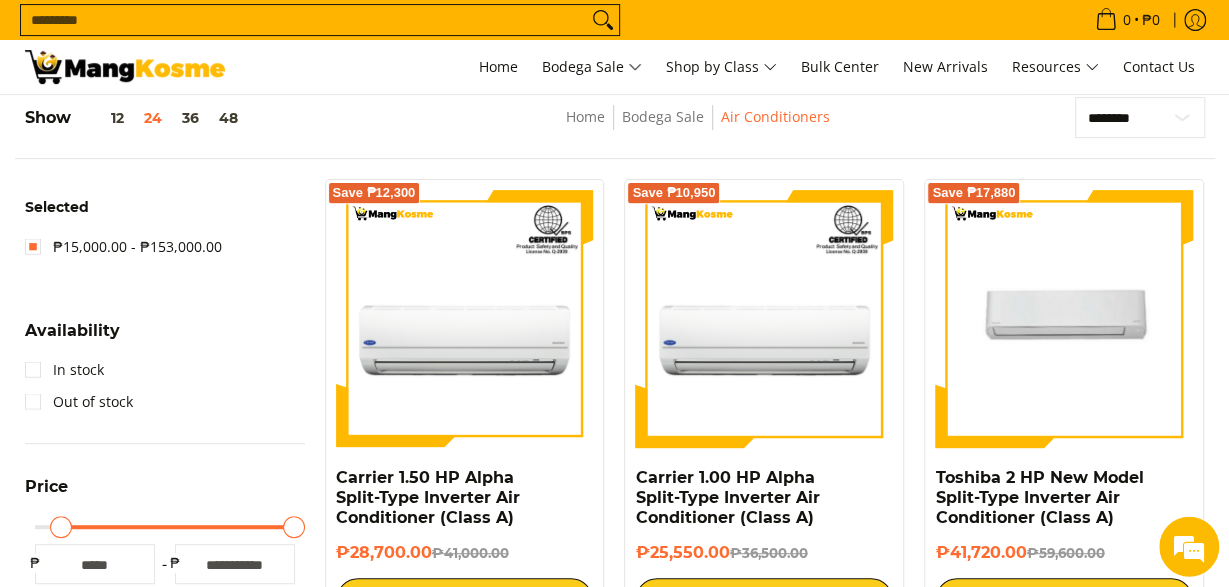 click on "******" at bounding box center (235, 564) 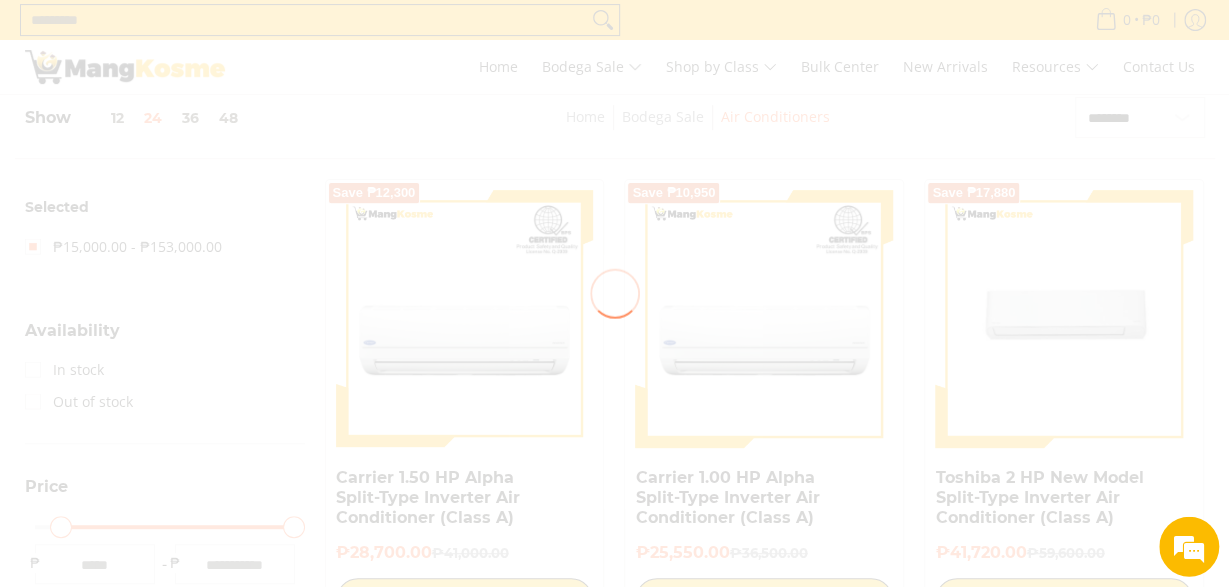 type on "*****" 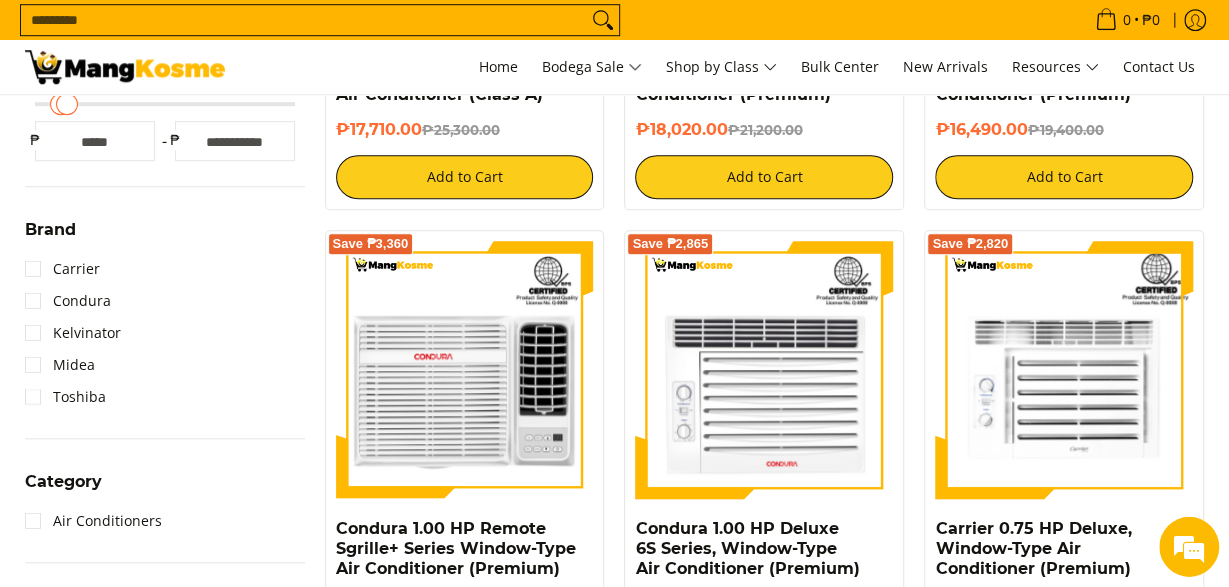 scroll, scrollTop: 468, scrollLeft: 0, axis: vertical 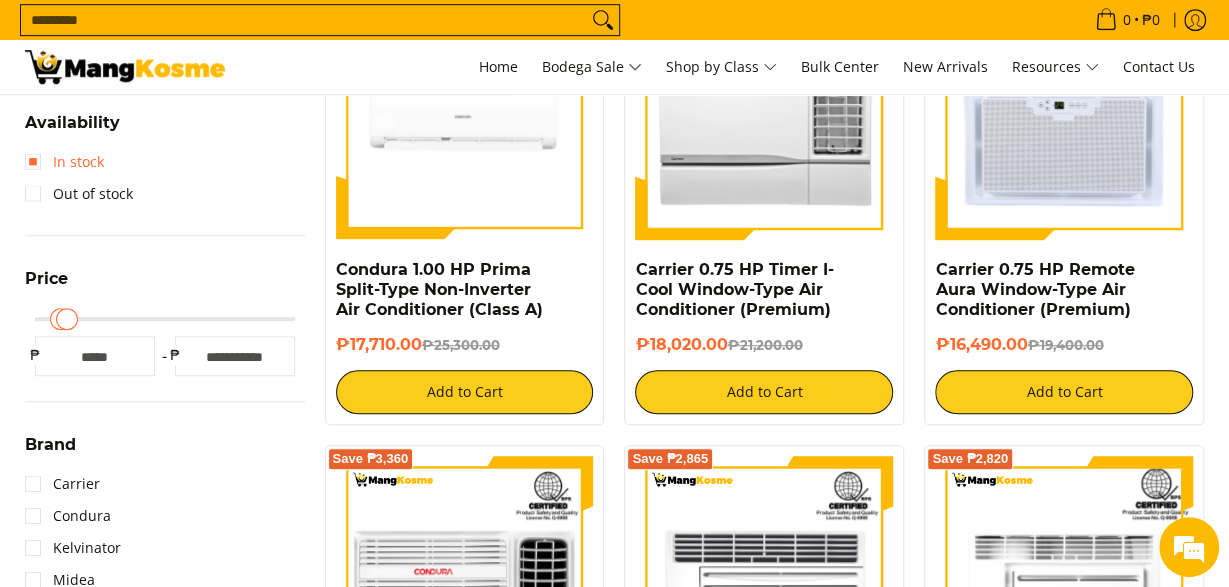 click on "In stock" at bounding box center [64, 162] 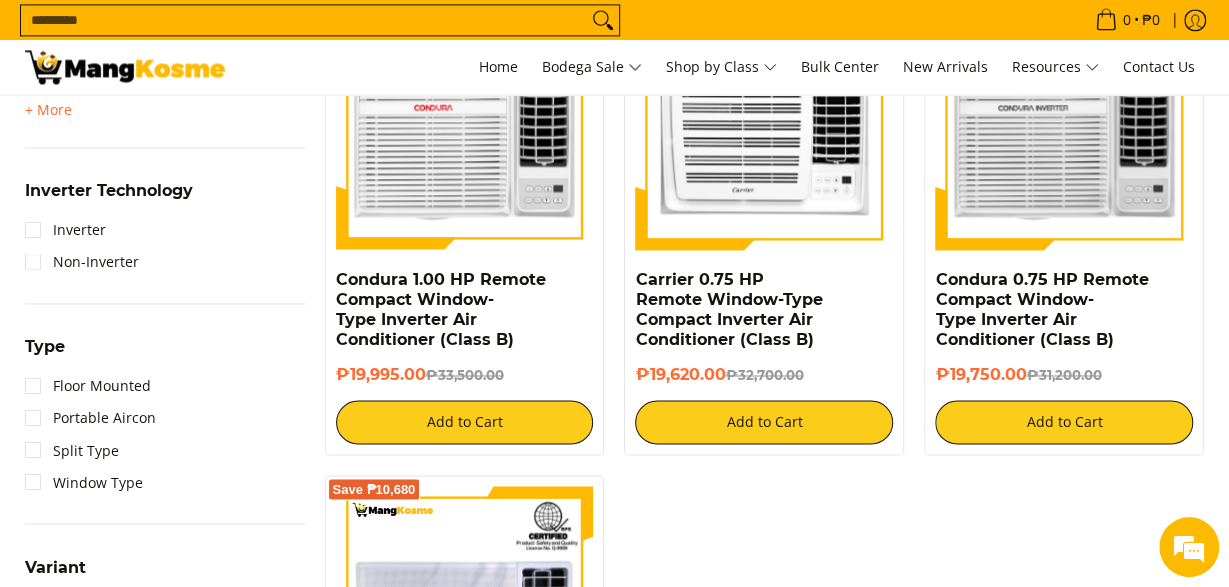 scroll, scrollTop: 1404, scrollLeft: 0, axis: vertical 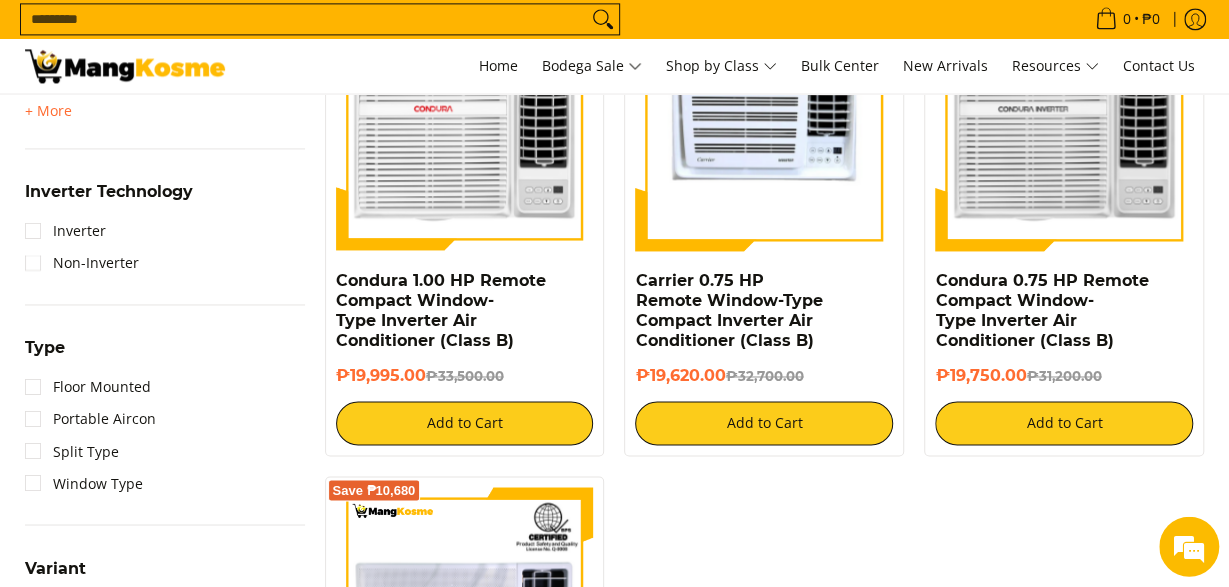 click at bounding box center (764, 123) 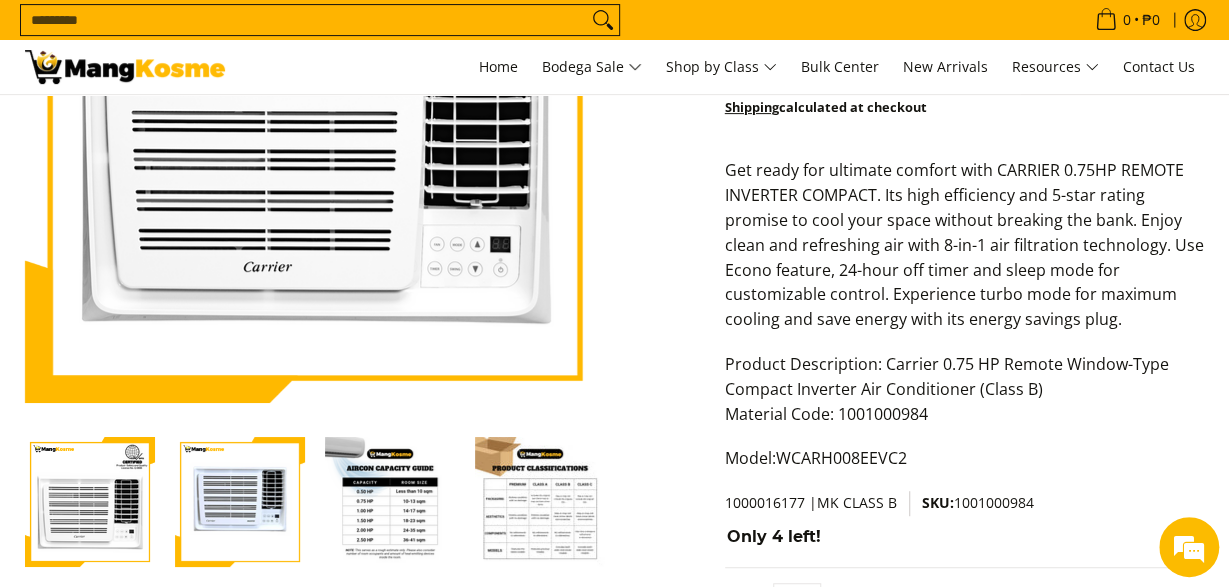 scroll, scrollTop: 416, scrollLeft: 0, axis: vertical 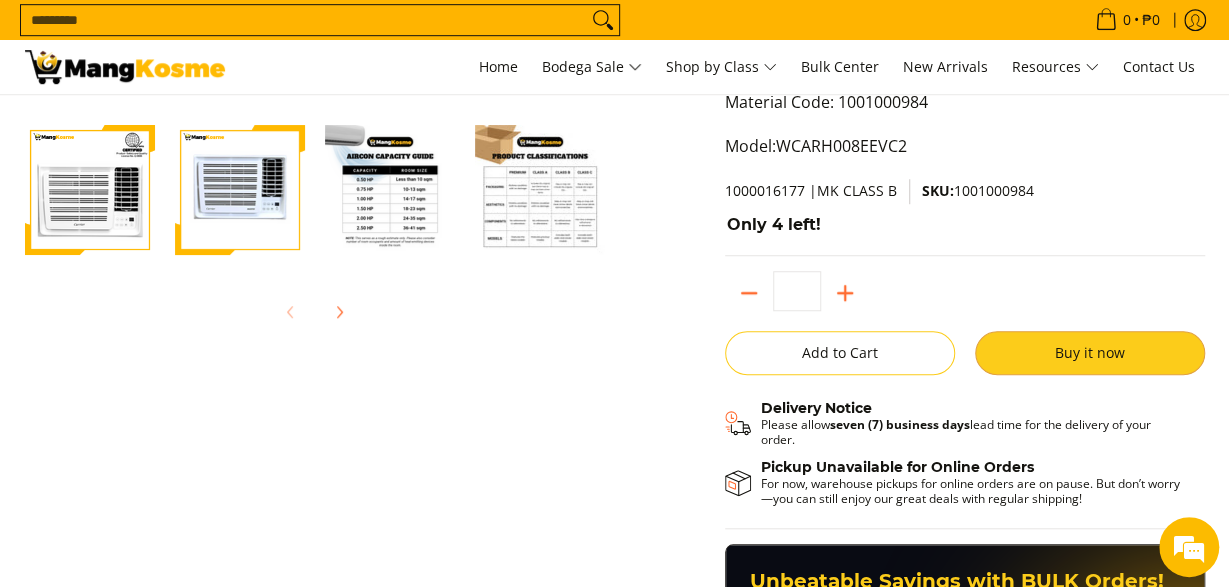 click on "Buy it now" at bounding box center (1090, 353) 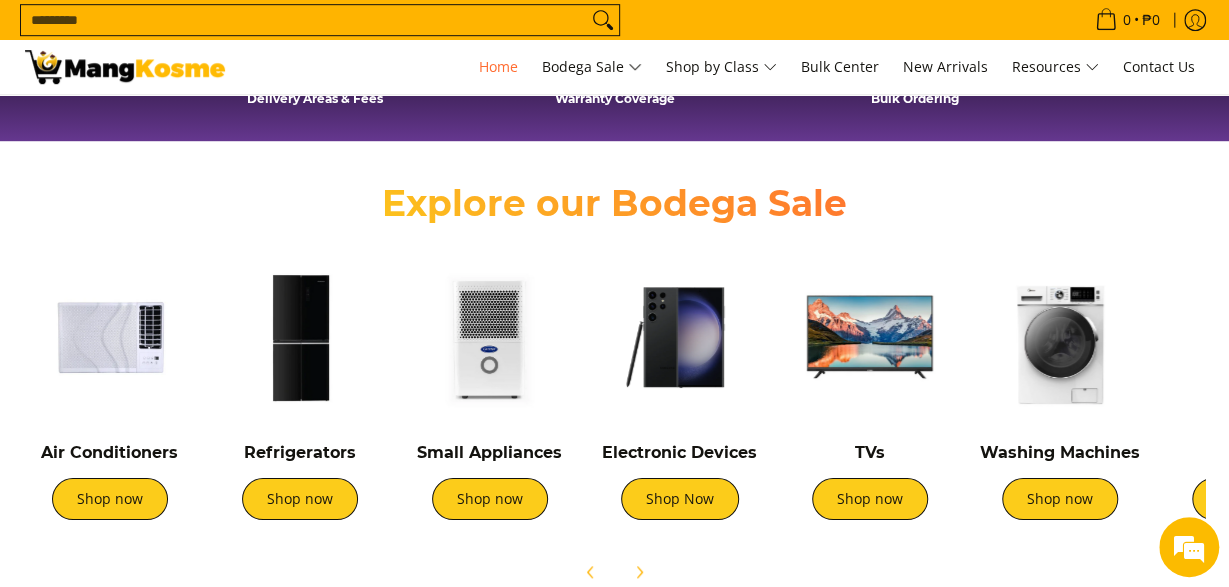 scroll, scrollTop: 624, scrollLeft: 0, axis: vertical 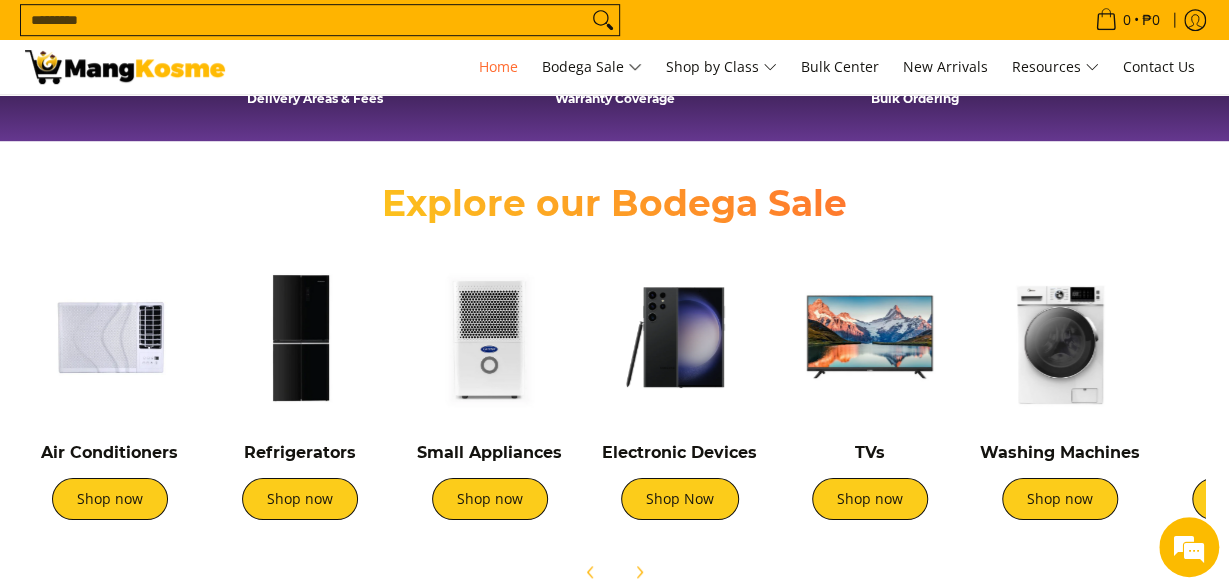 click at bounding box center (300, 337) 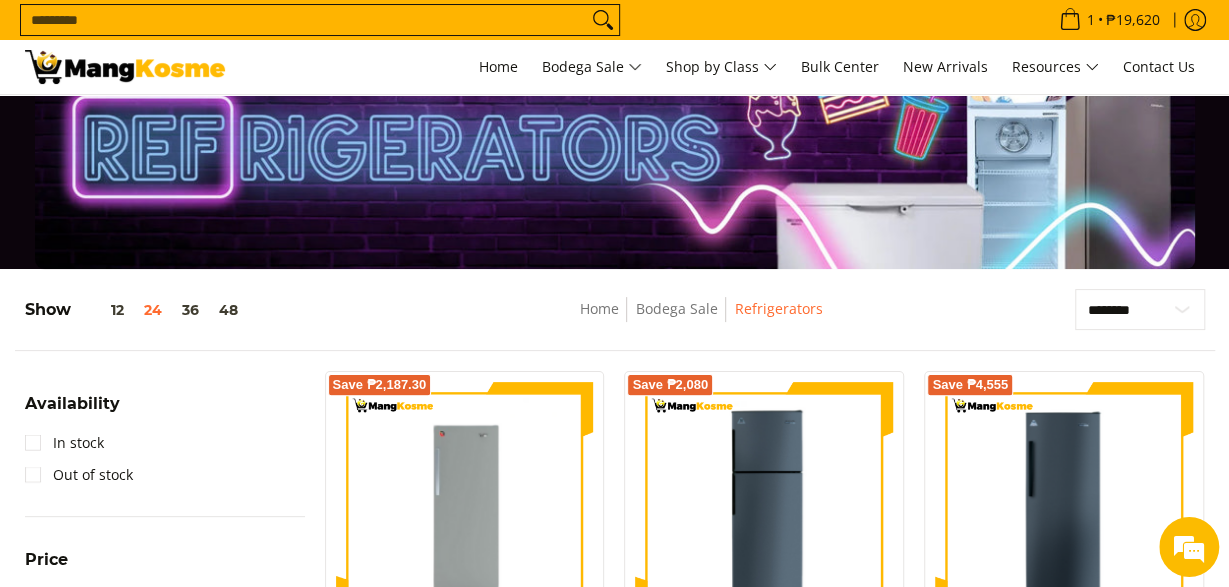 scroll, scrollTop: 104, scrollLeft: 0, axis: vertical 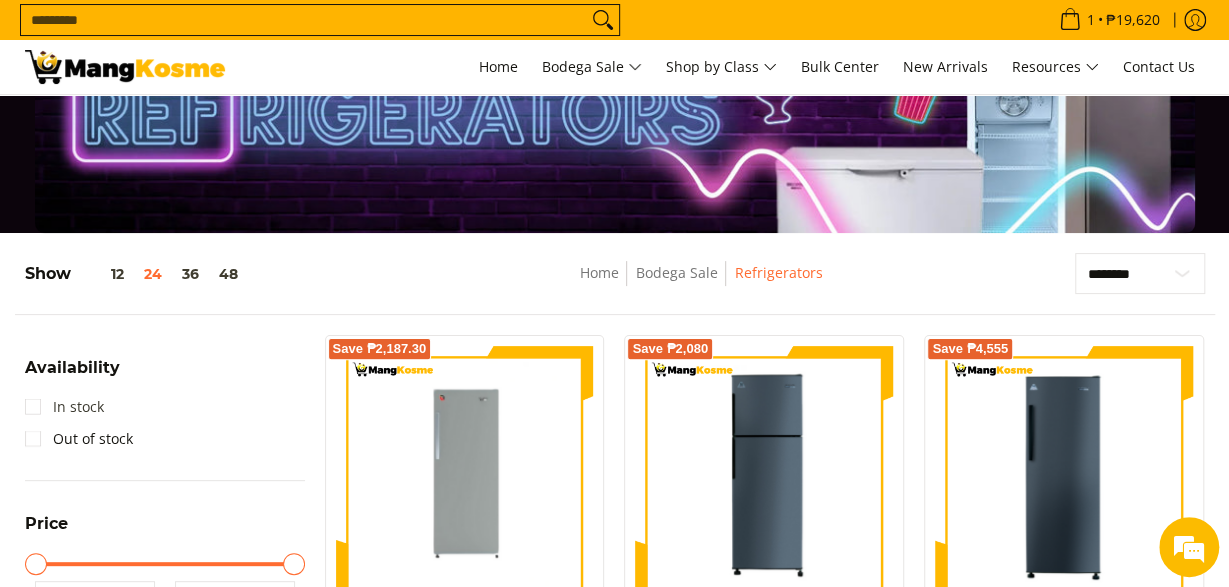 click on "In stock" at bounding box center [64, 407] 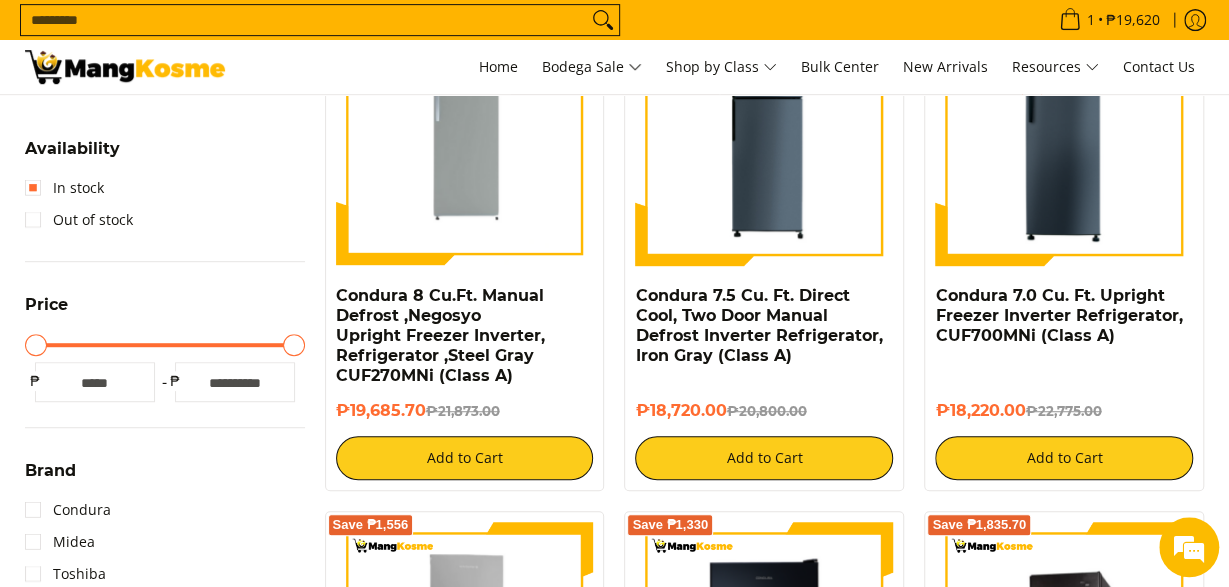 scroll, scrollTop: 460, scrollLeft: 0, axis: vertical 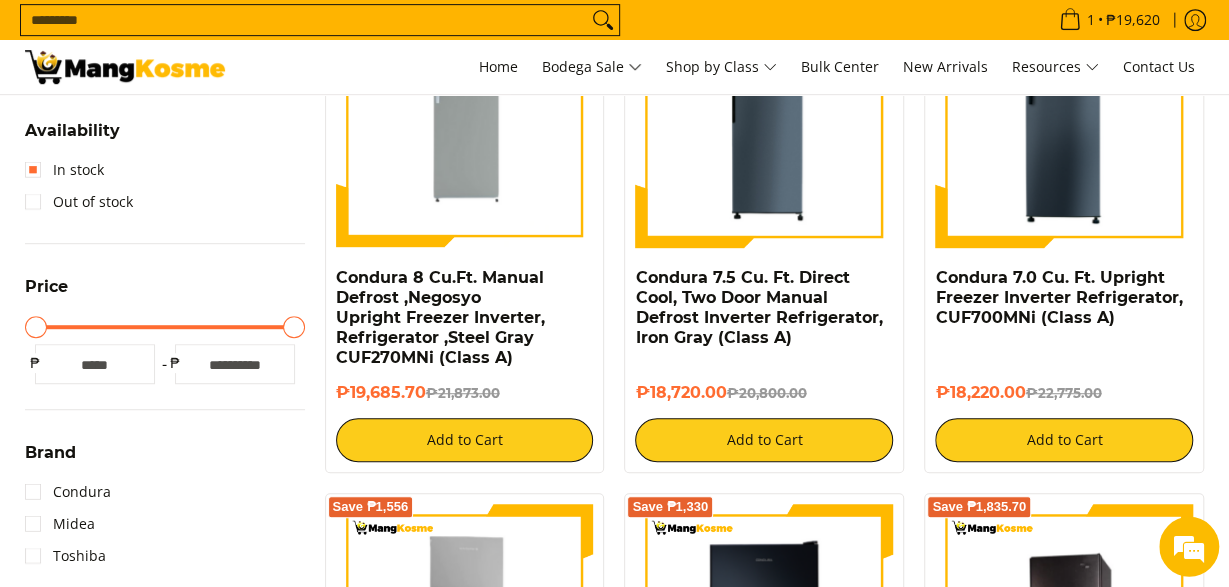 click on "*" at bounding box center [95, 364] 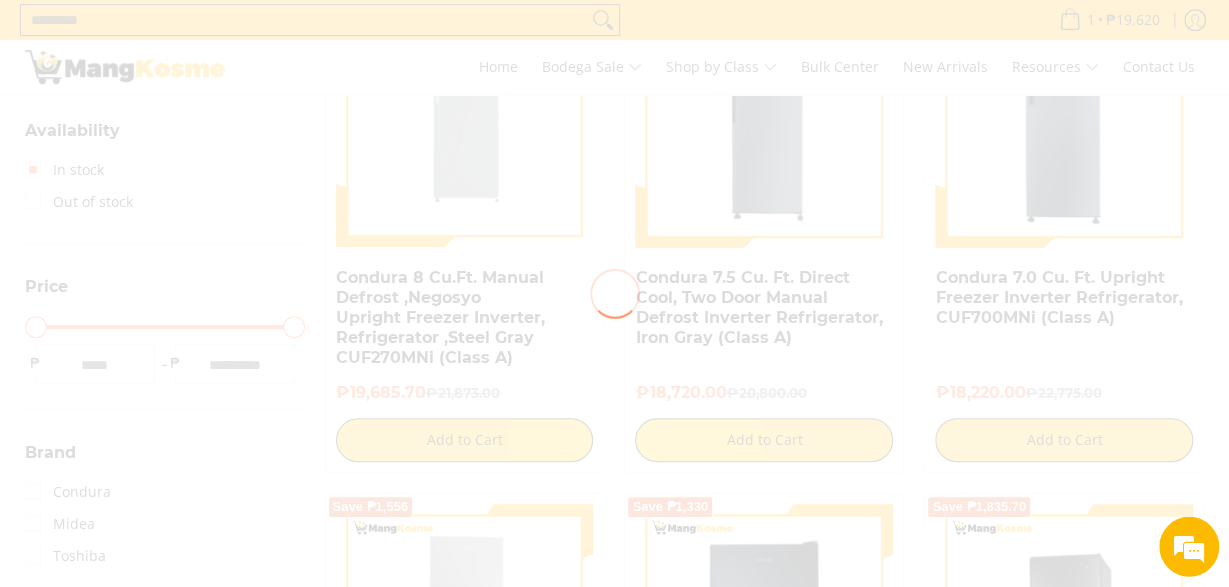 scroll, scrollTop: 0, scrollLeft: 0, axis: both 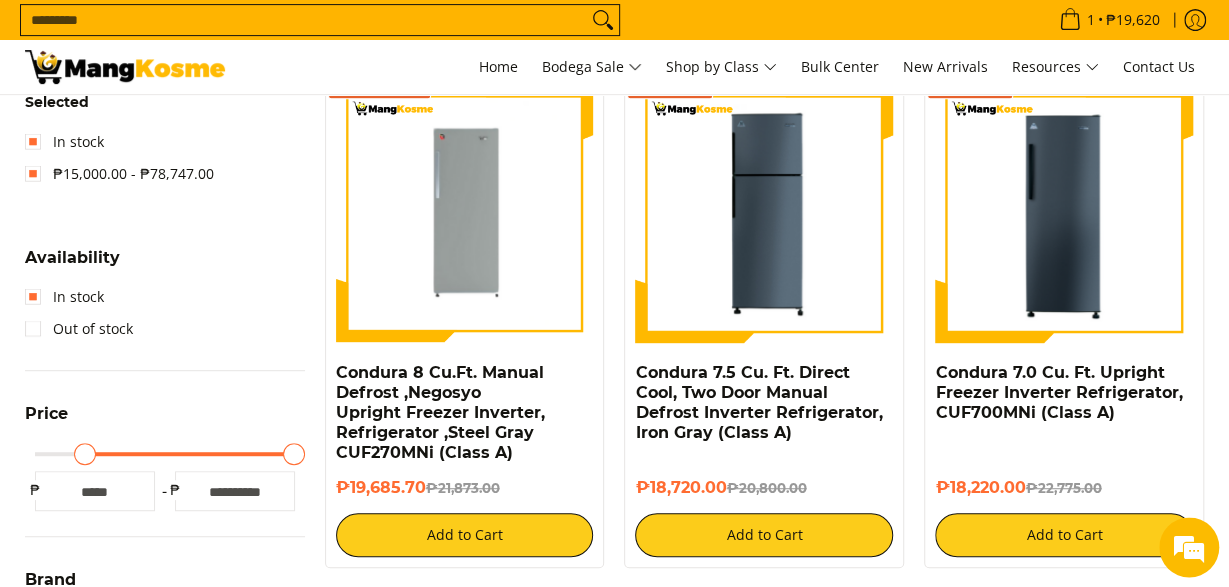 drag, startPoint x: 265, startPoint y: 492, endPoint x: 90, endPoint y: 492, distance: 175 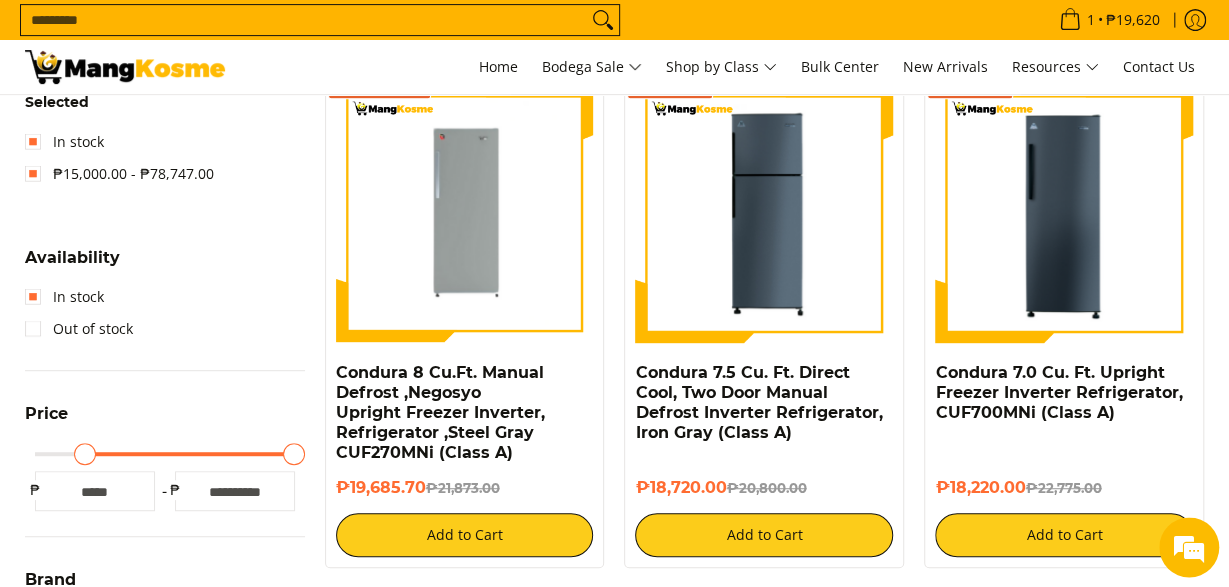 type on "*****" 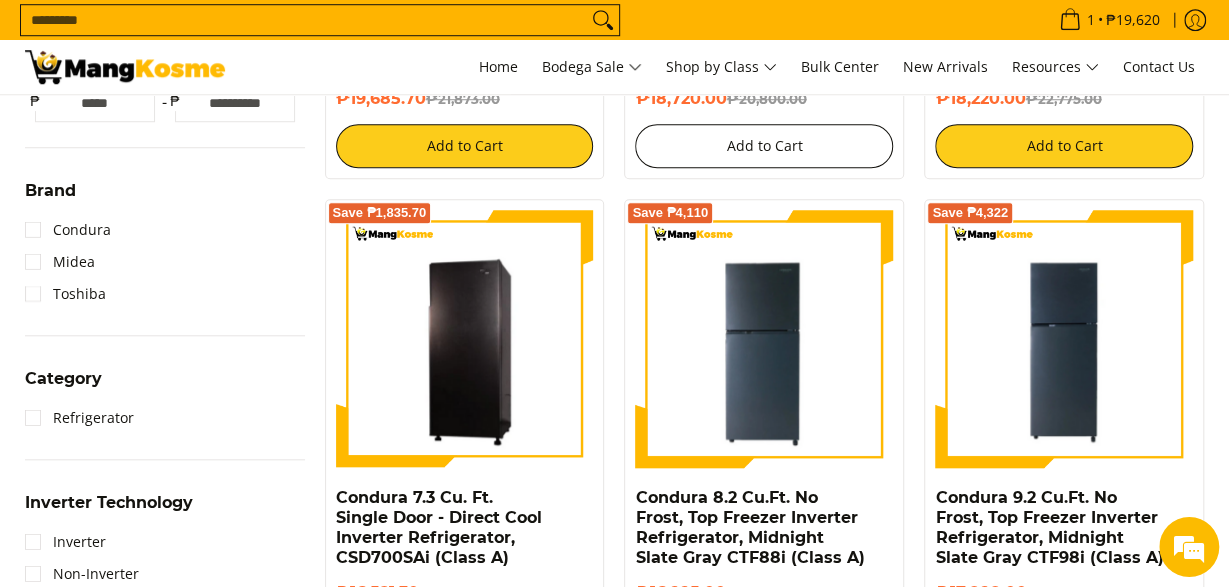 scroll, scrollTop: 468, scrollLeft: 0, axis: vertical 